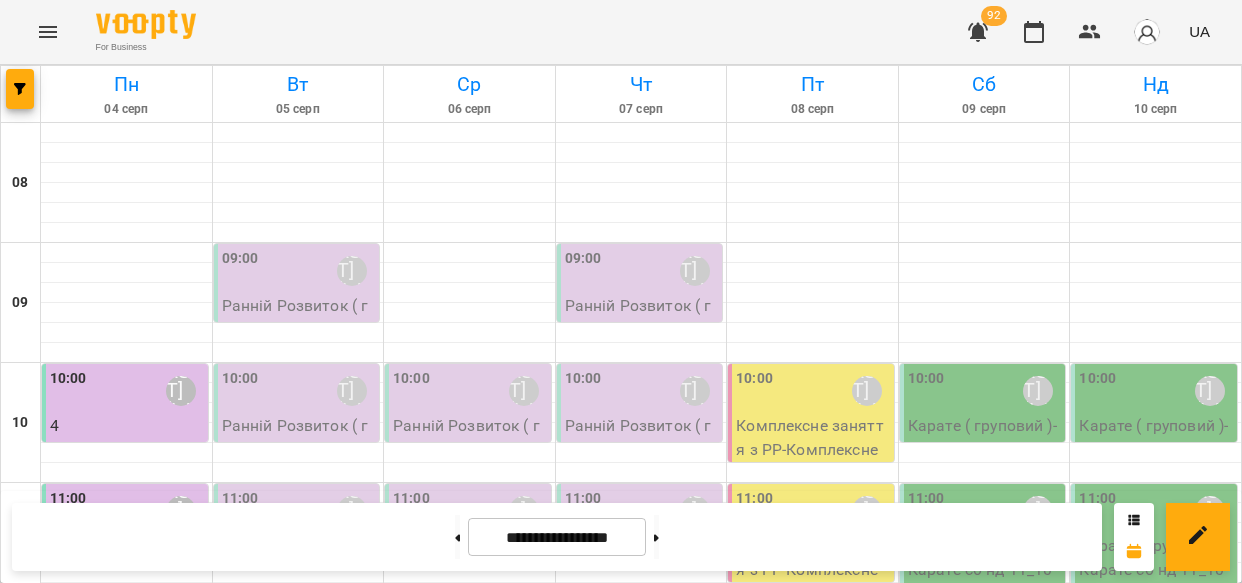 scroll, scrollTop: 0, scrollLeft: 0, axis: both 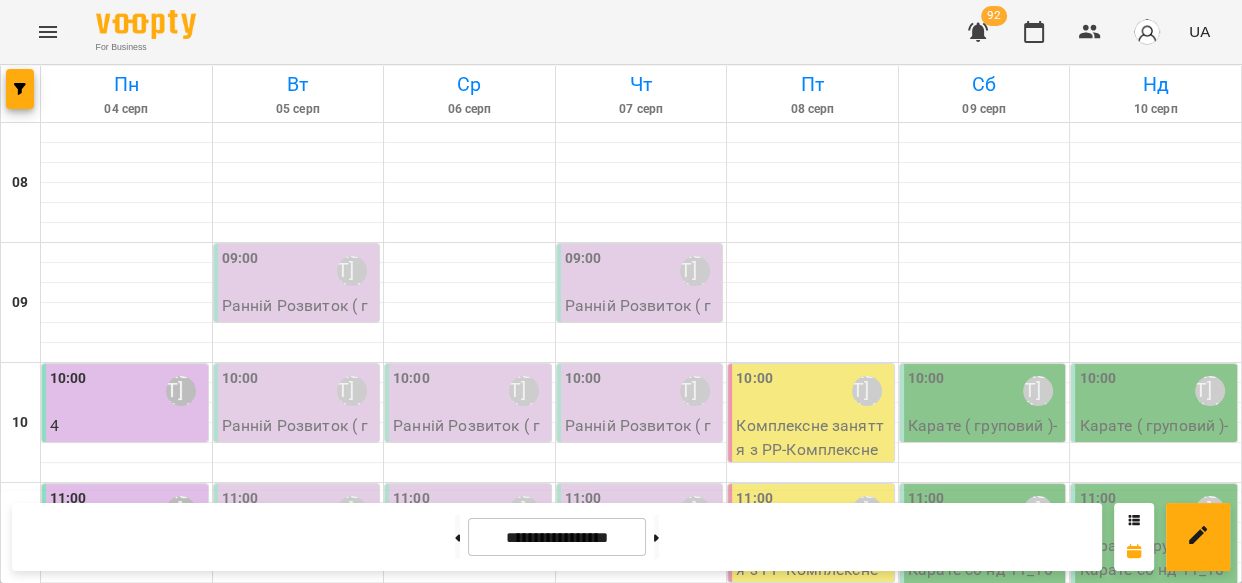 click on "Карате ( груповий ) - Карате пн ср 18_30" at bounding box center (169, 1520) 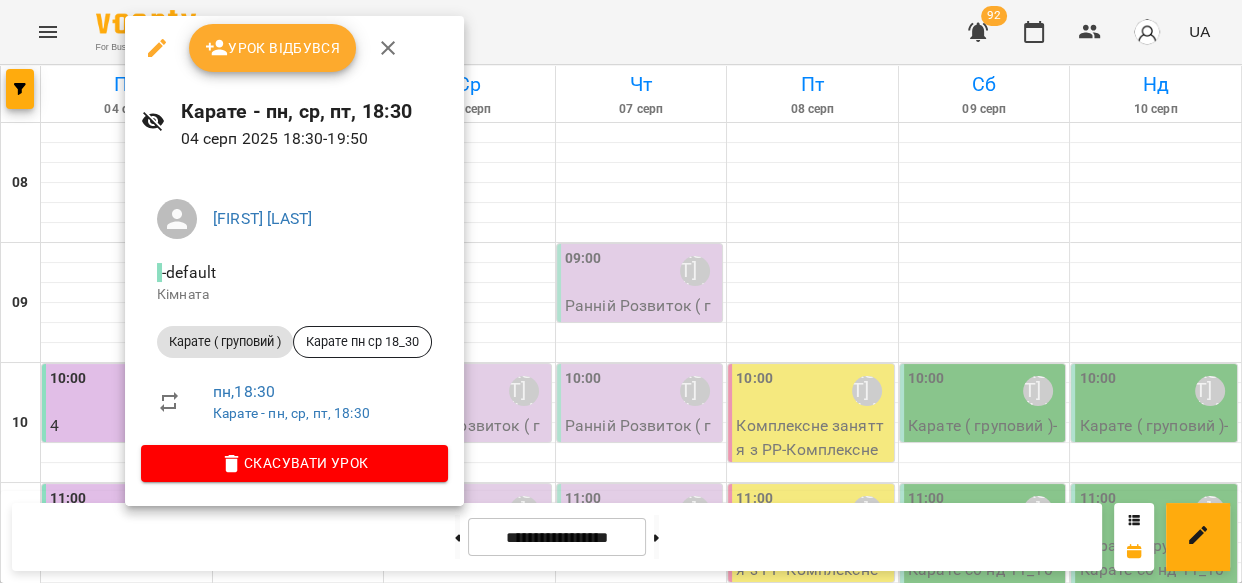 click on "Урок відбувся" at bounding box center [273, 48] 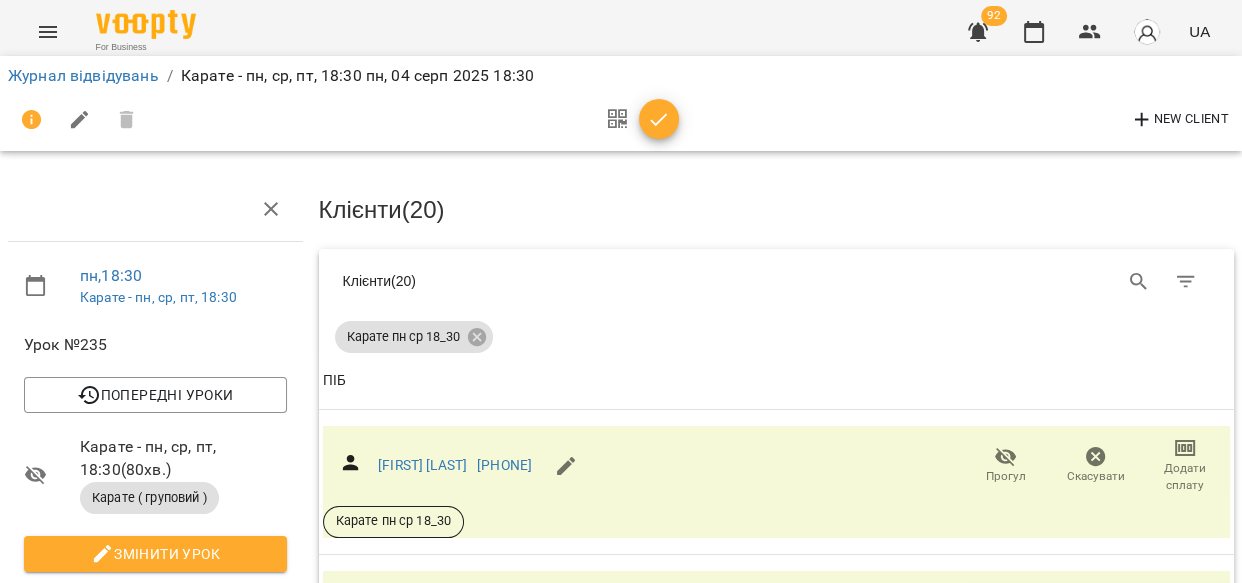 click on "Прогул" at bounding box center [1006, 476] 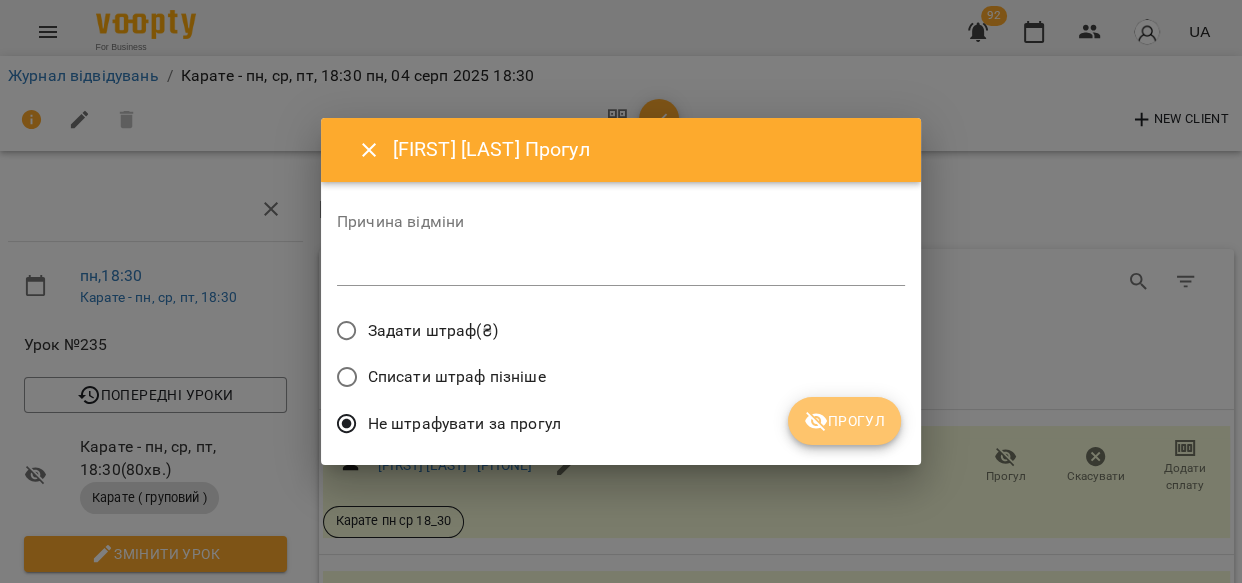 click on "Прогул" at bounding box center [844, 421] 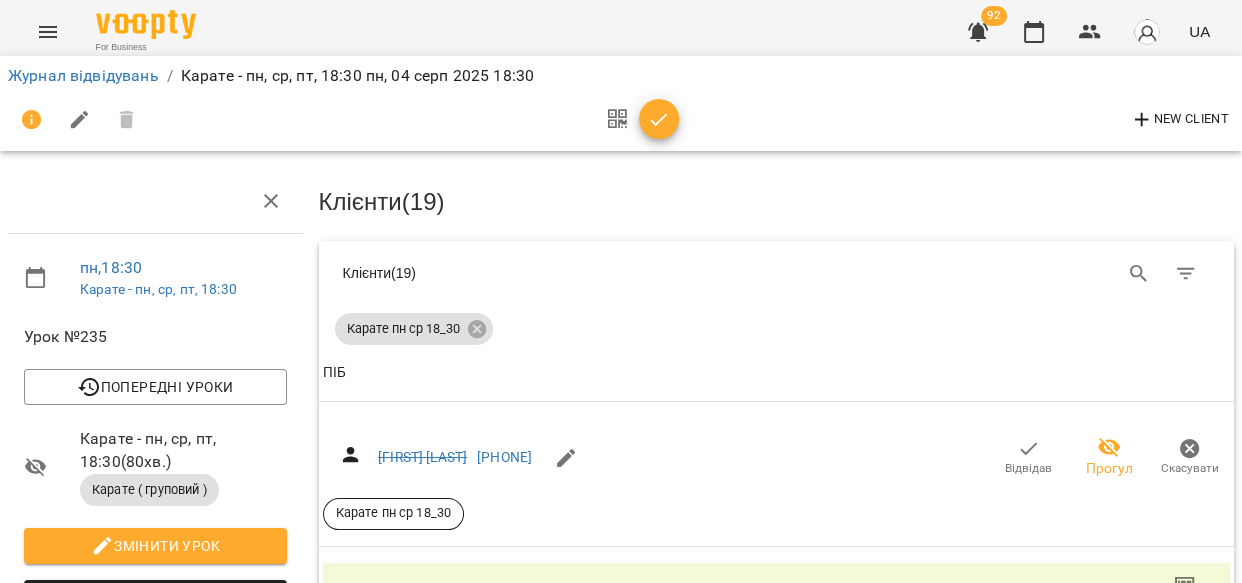 scroll, scrollTop: 72, scrollLeft: 0, axis: vertical 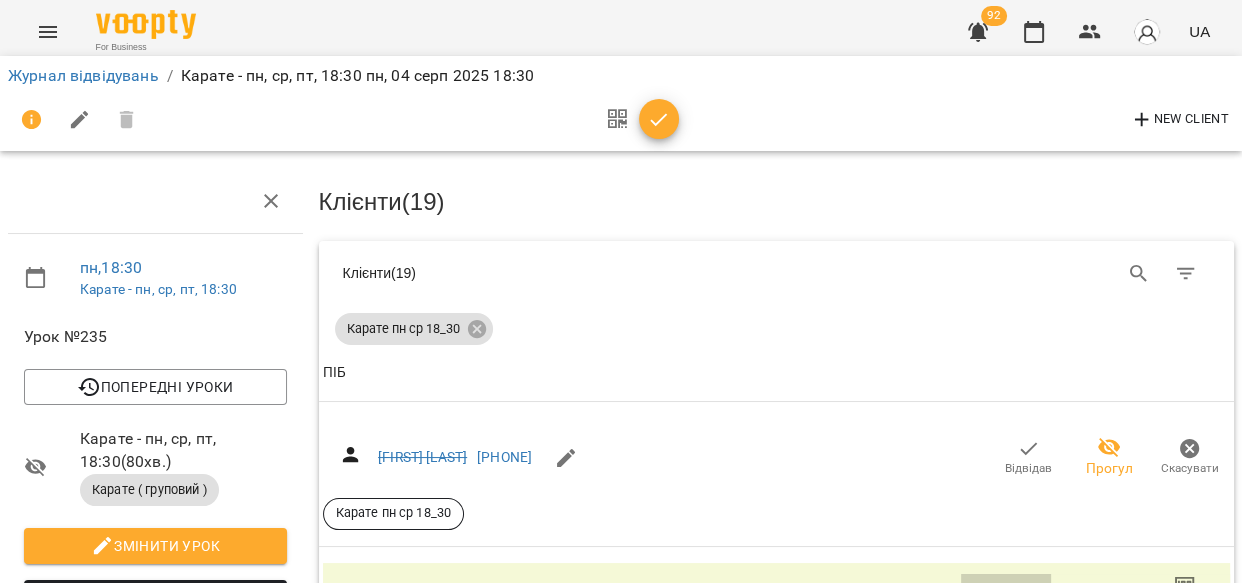 click 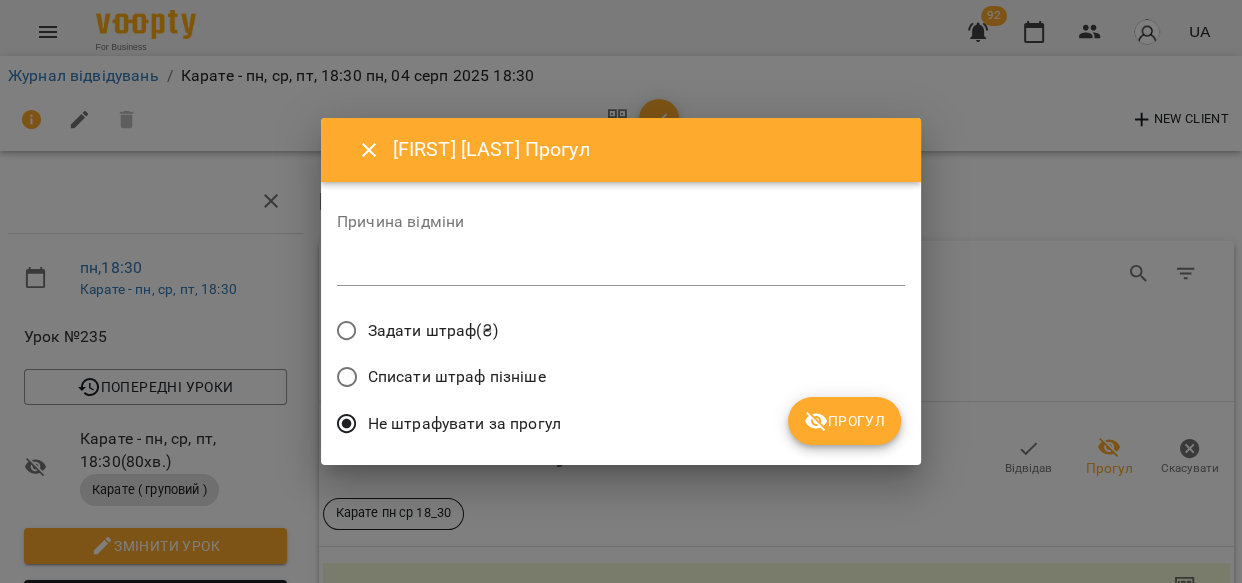 click on "Не штрафувати за прогул" at bounding box center [621, 426] 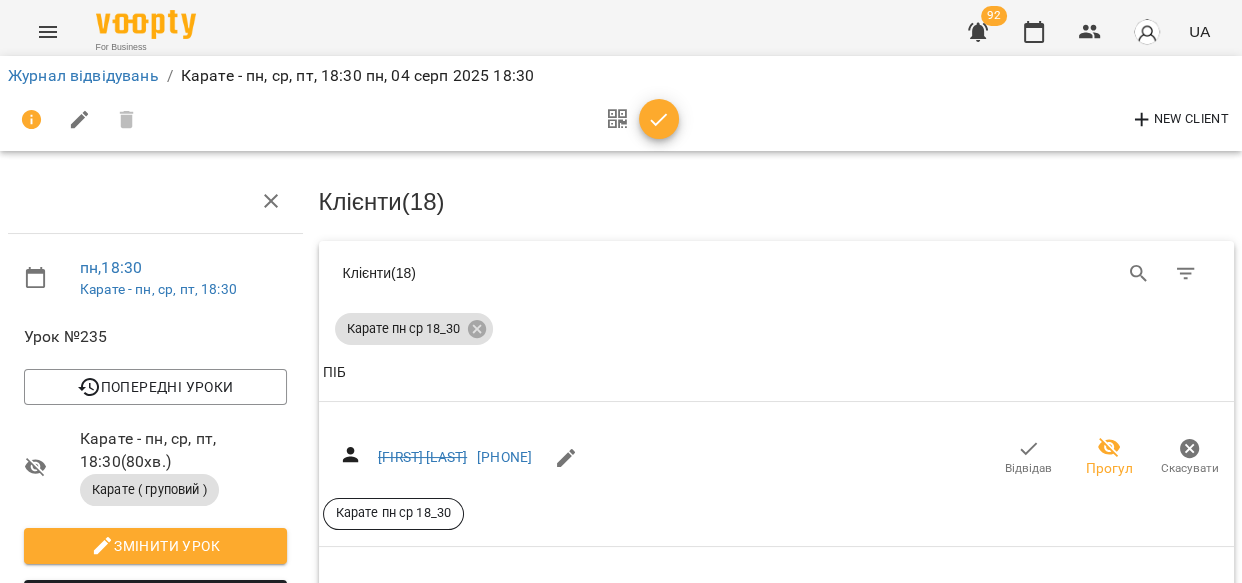 scroll, scrollTop: 497, scrollLeft: 0, axis: vertical 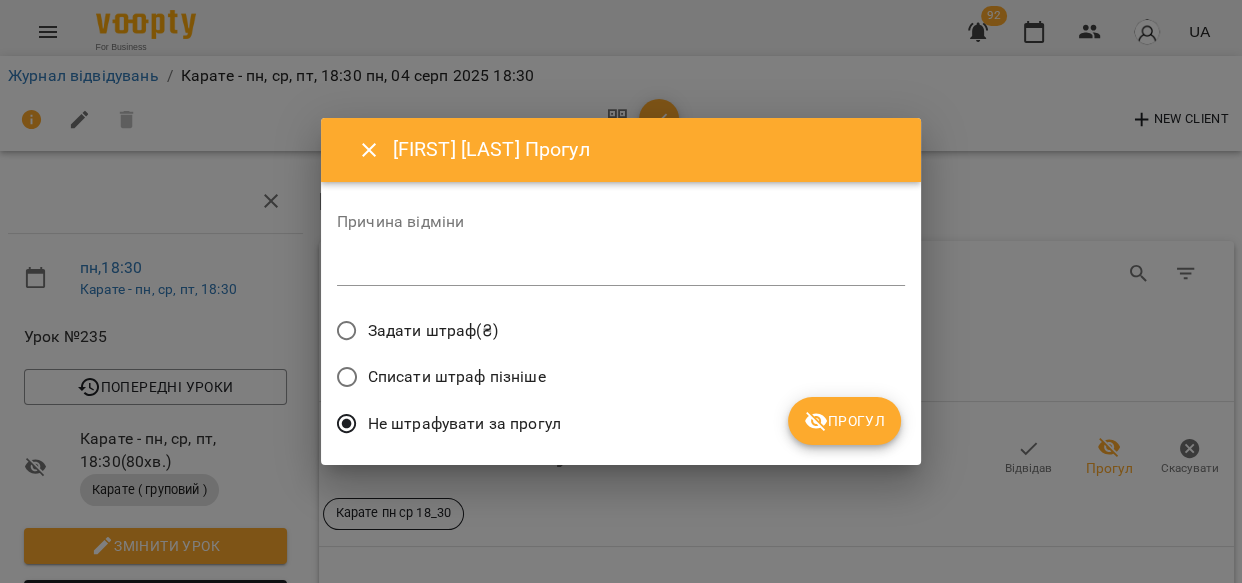 click on "Прогул" at bounding box center (844, 421) 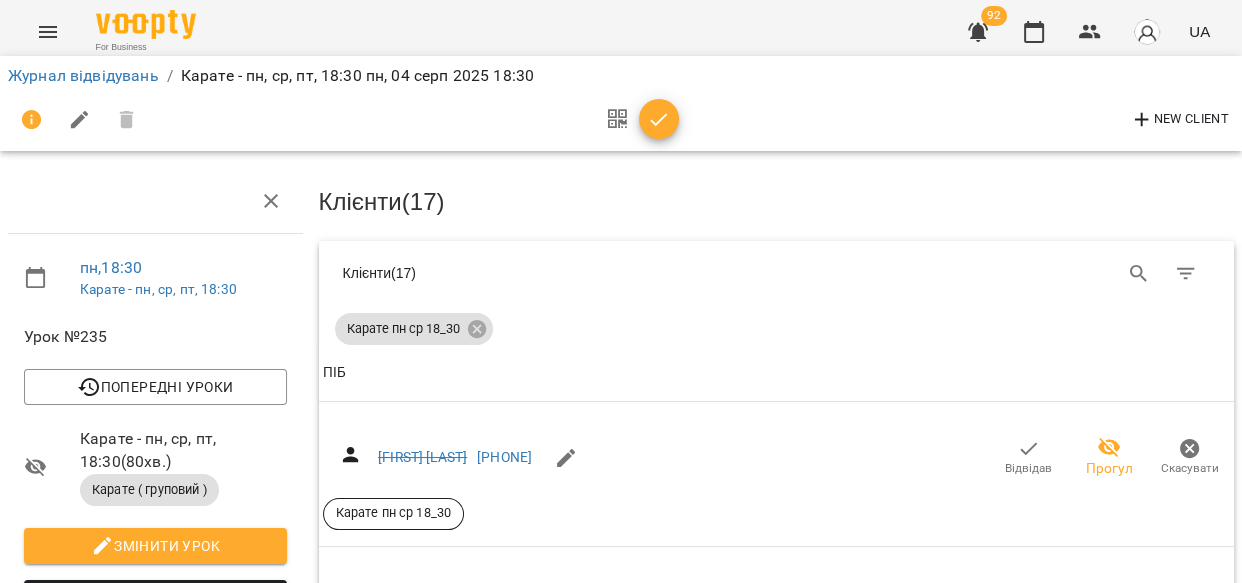 scroll, scrollTop: 533, scrollLeft: 0, axis: vertical 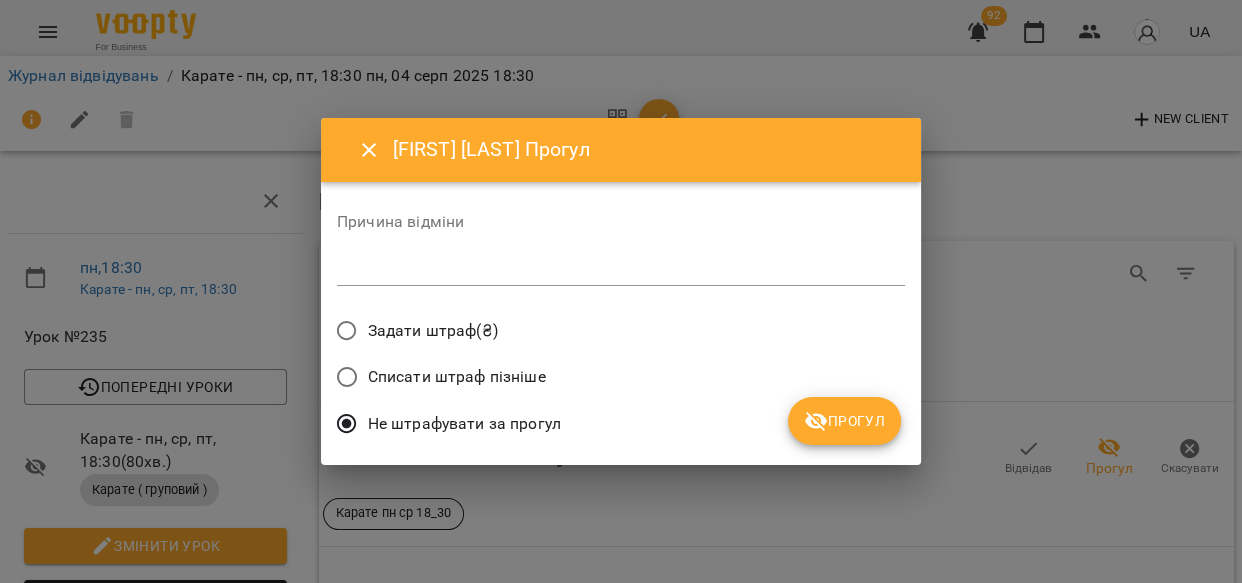 click on "Прогул" at bounding box center [844, 421] 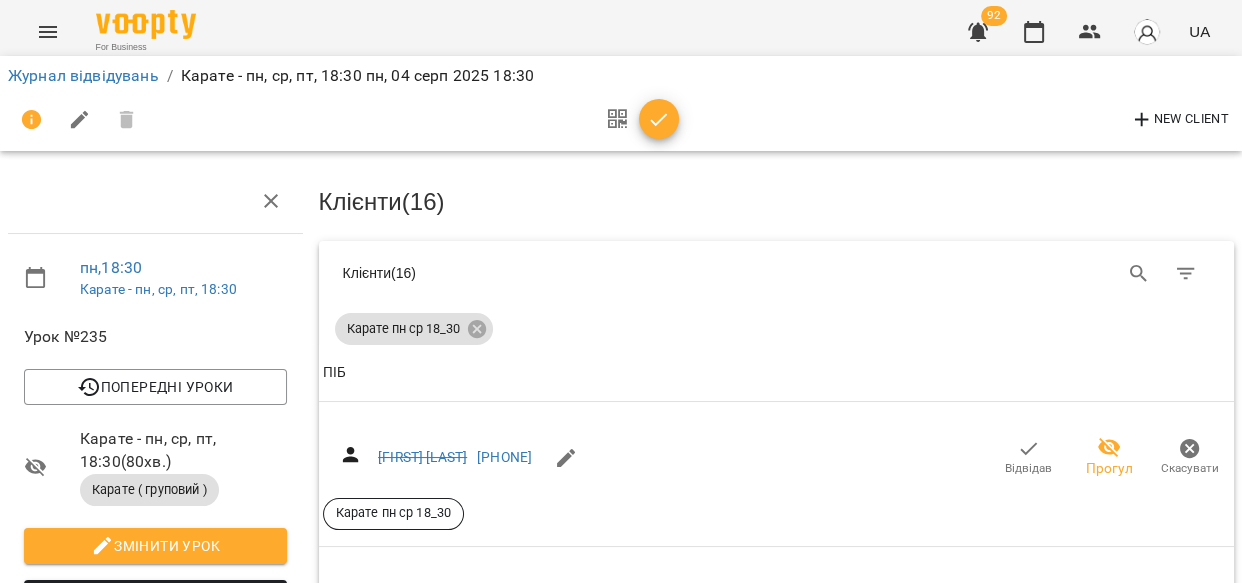 scroll, scrollTop: 790, scrollLeft: 0, axis: vertical 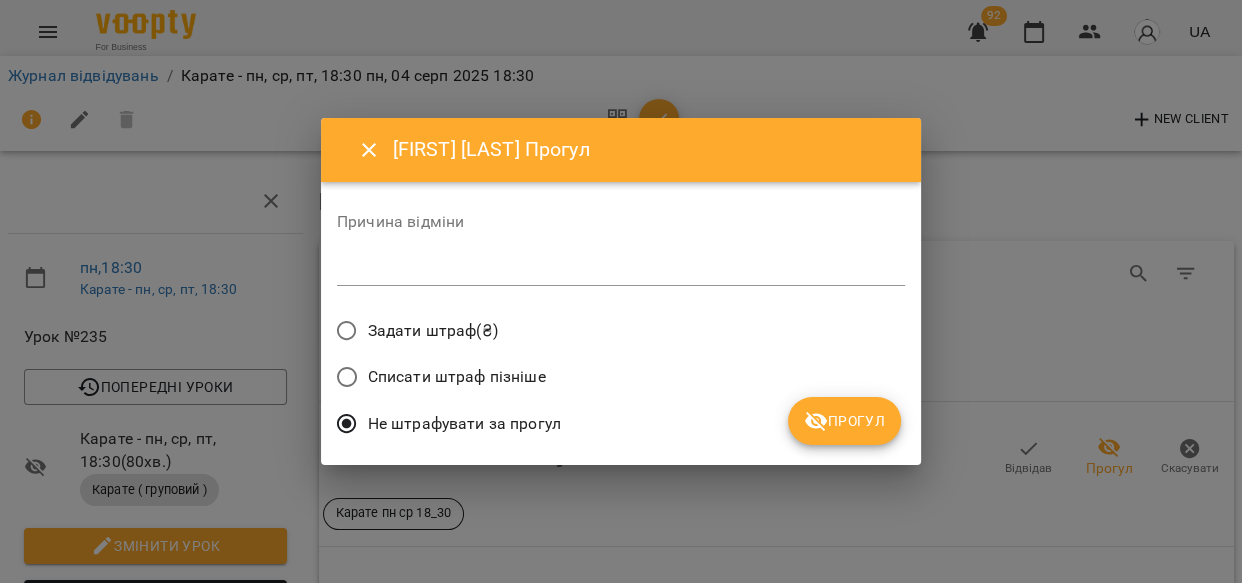 click on "Прогул" at bounding box center (844, 421) 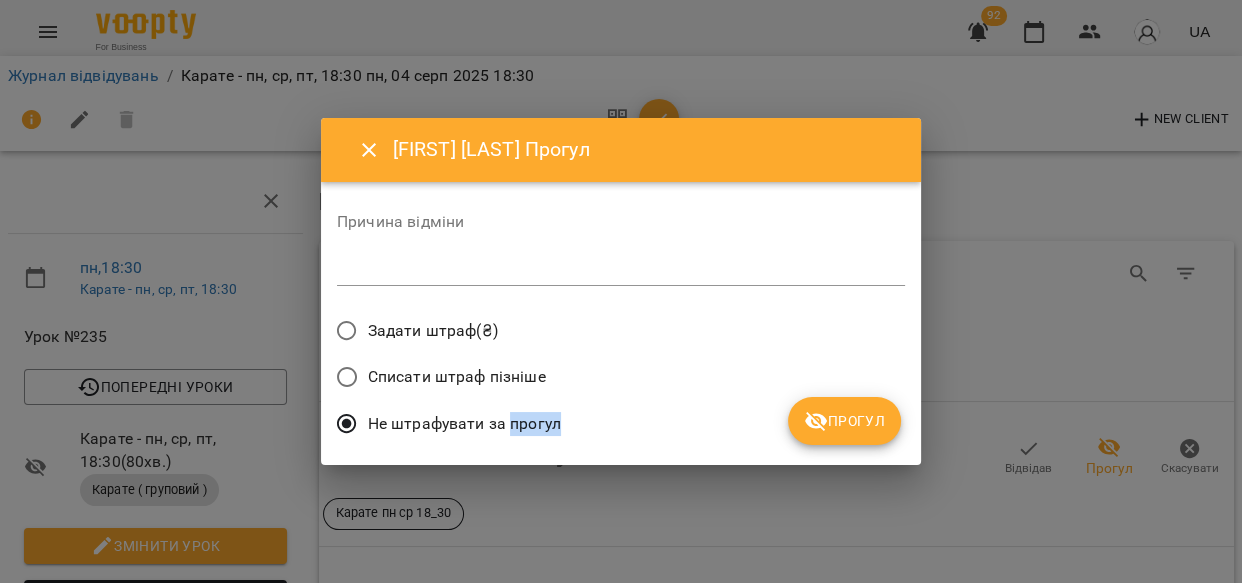 click on "Не штрафувати за прогул" at bounding box center [621, 426] 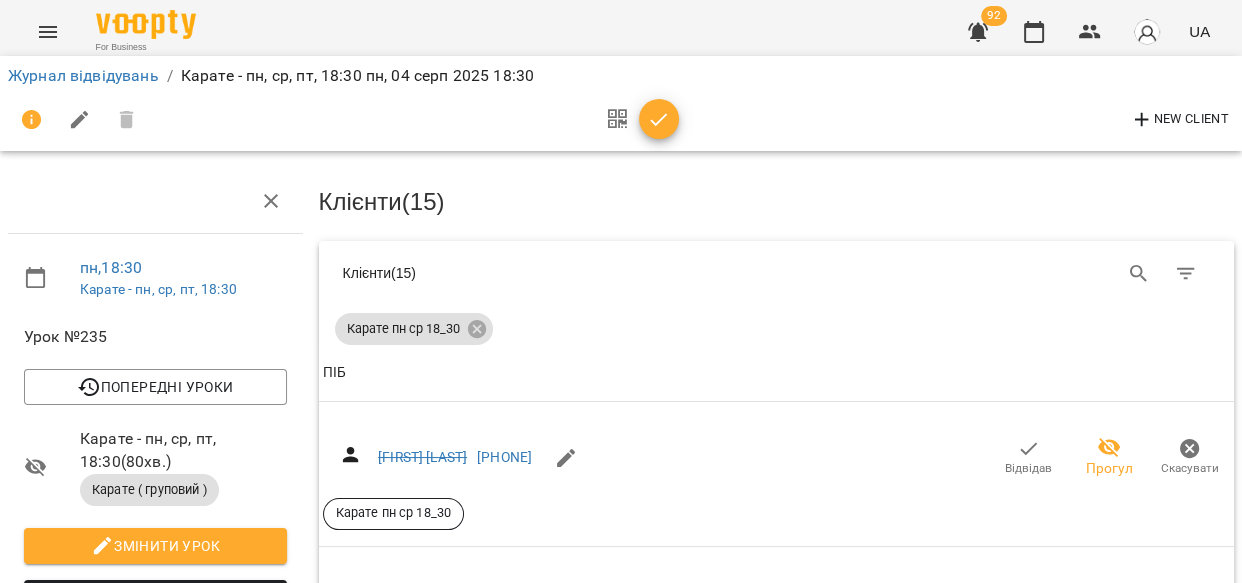 scroll, scrollTop: 1021, scrollLeft: 0, axis: vertical 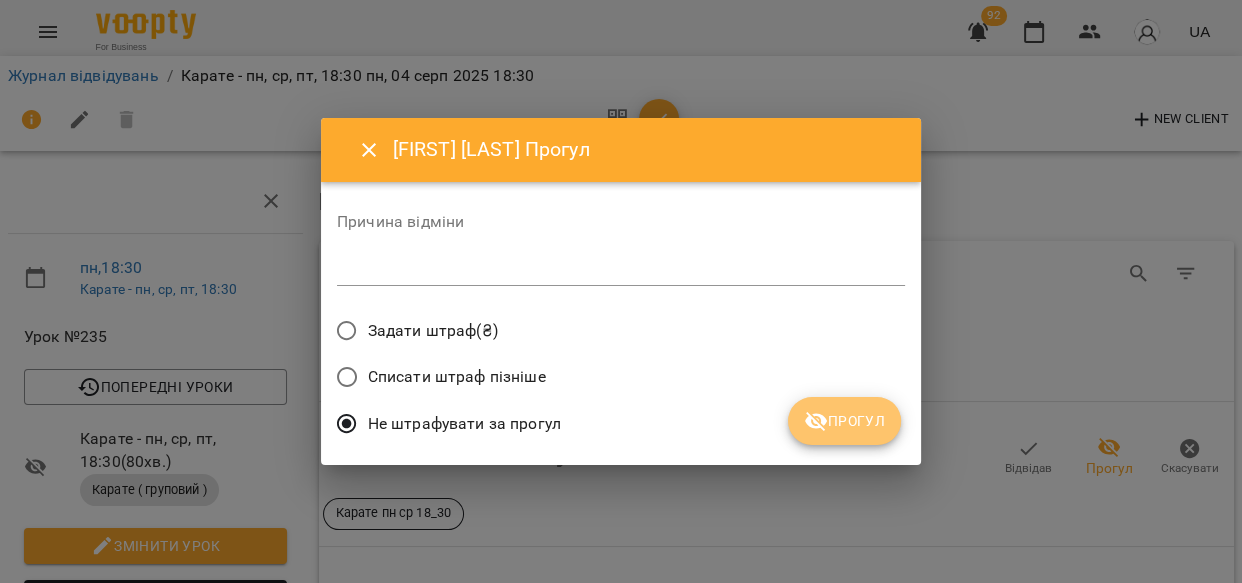 click on "Прогул" at bounding box center [844, 421] 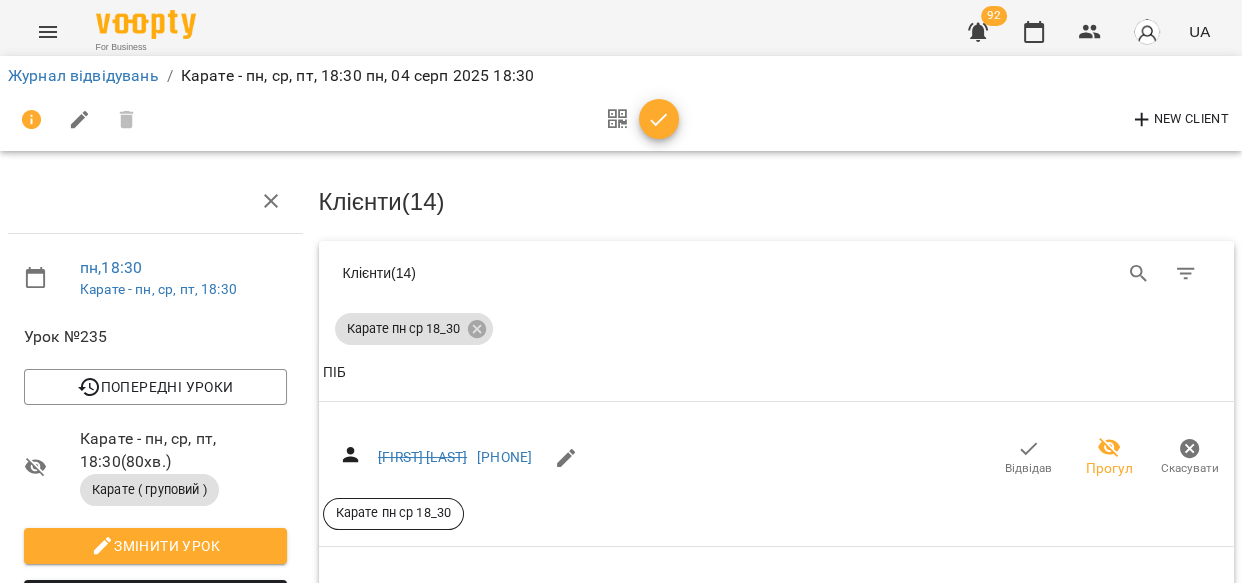 scroll, scrollTop: 1203, scrollLeft: 0, axis: vertical 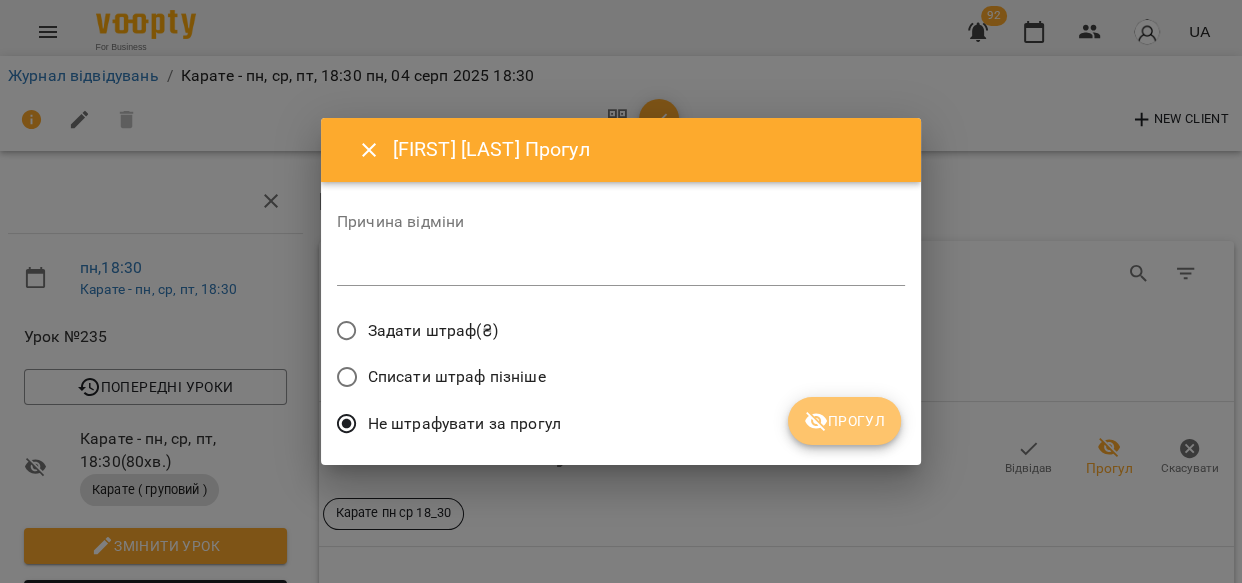 click on "Прогул" at bounding box center [844, 421] 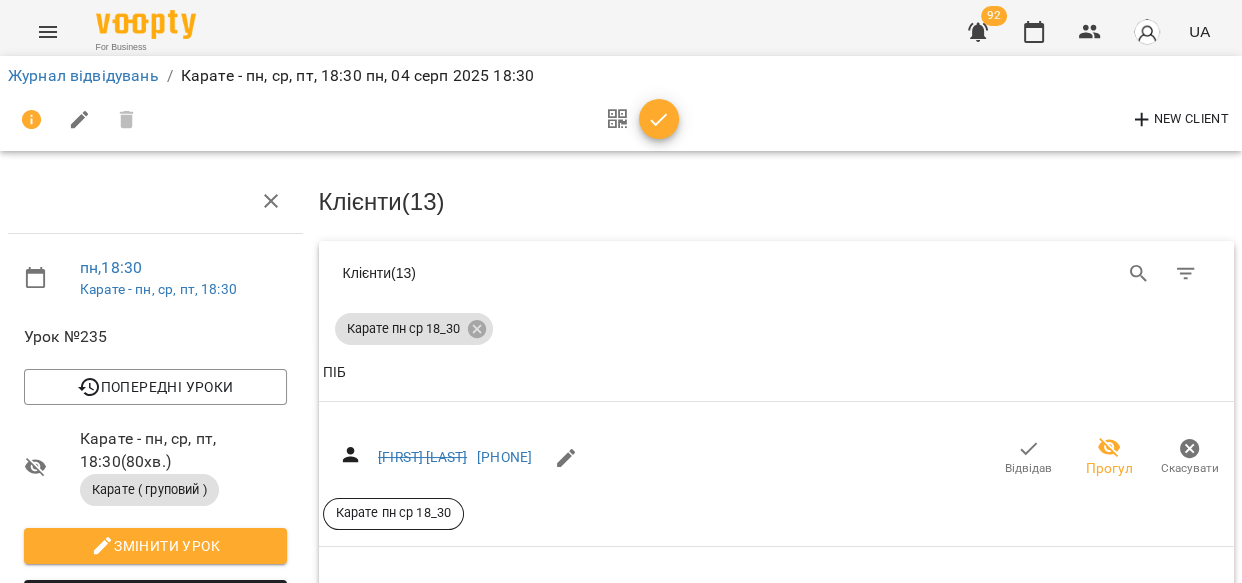 click on "Прогул" at bounding box center (1006, 1675) 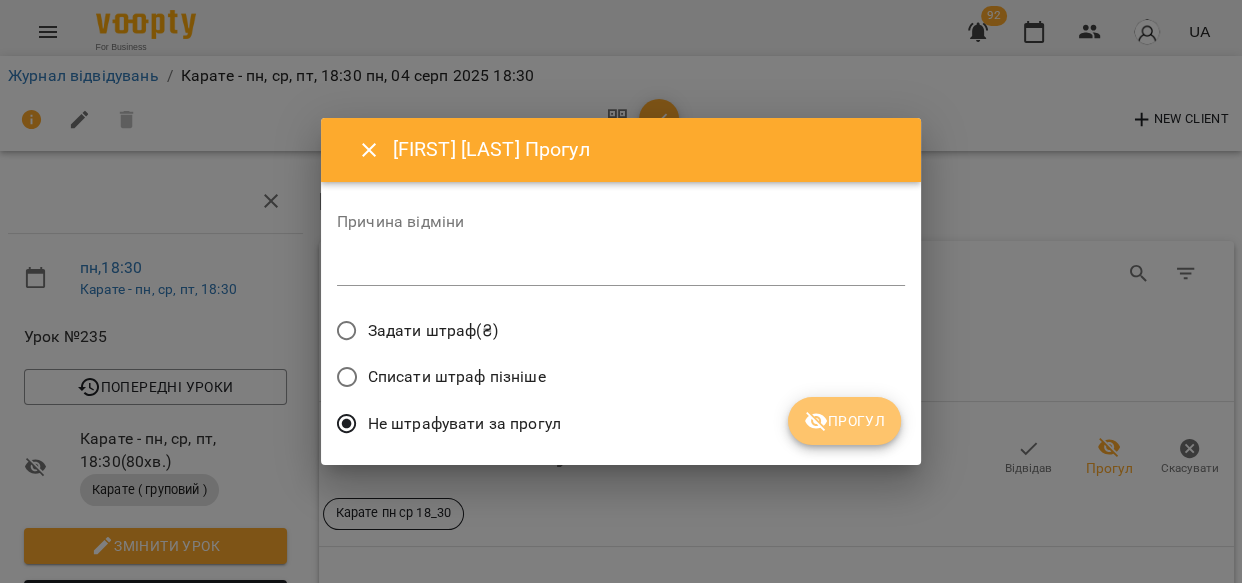click on "Прогул" at bounding box center [844, 421] 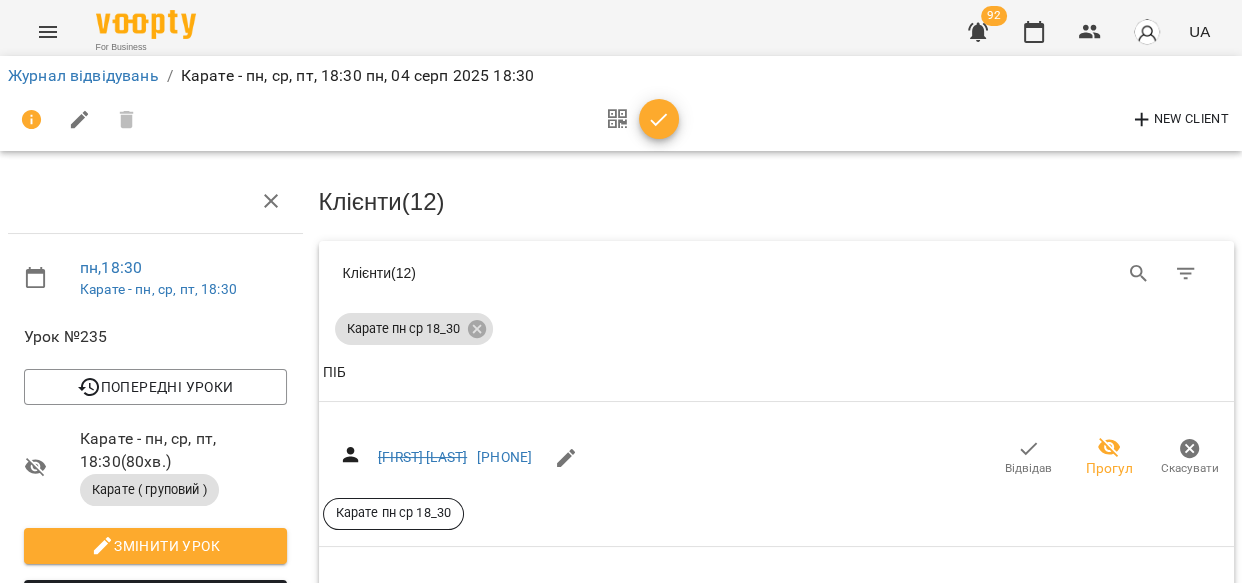 scroll, scrollTop: 1567, scrollLeft: 0, axis: vertical 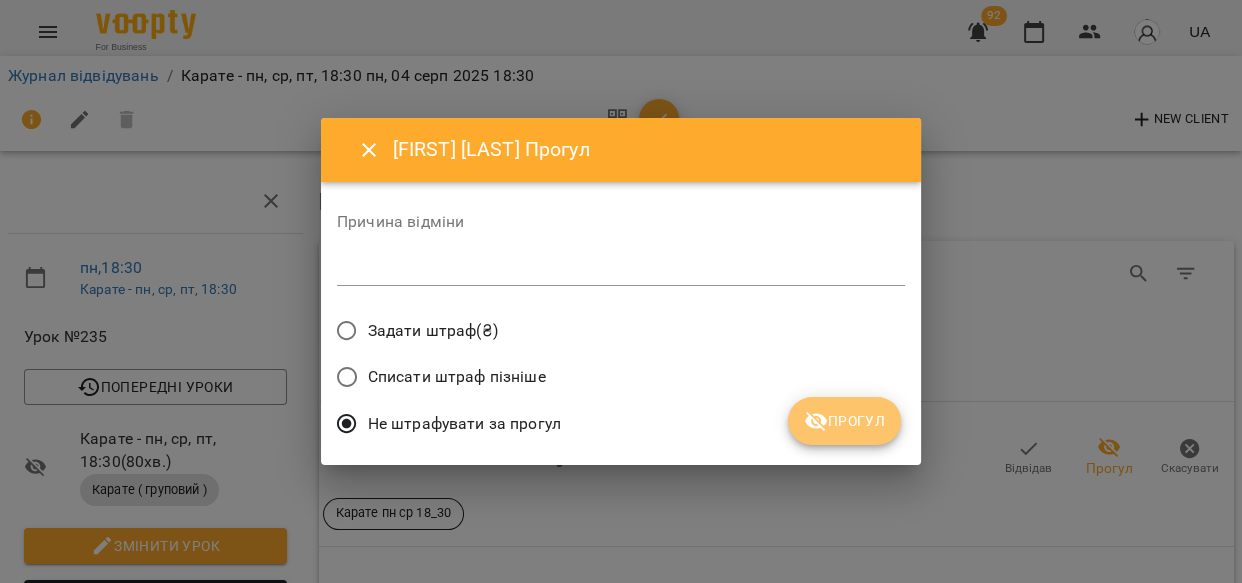 click on "Прогул" at bounding box center [844, 421] 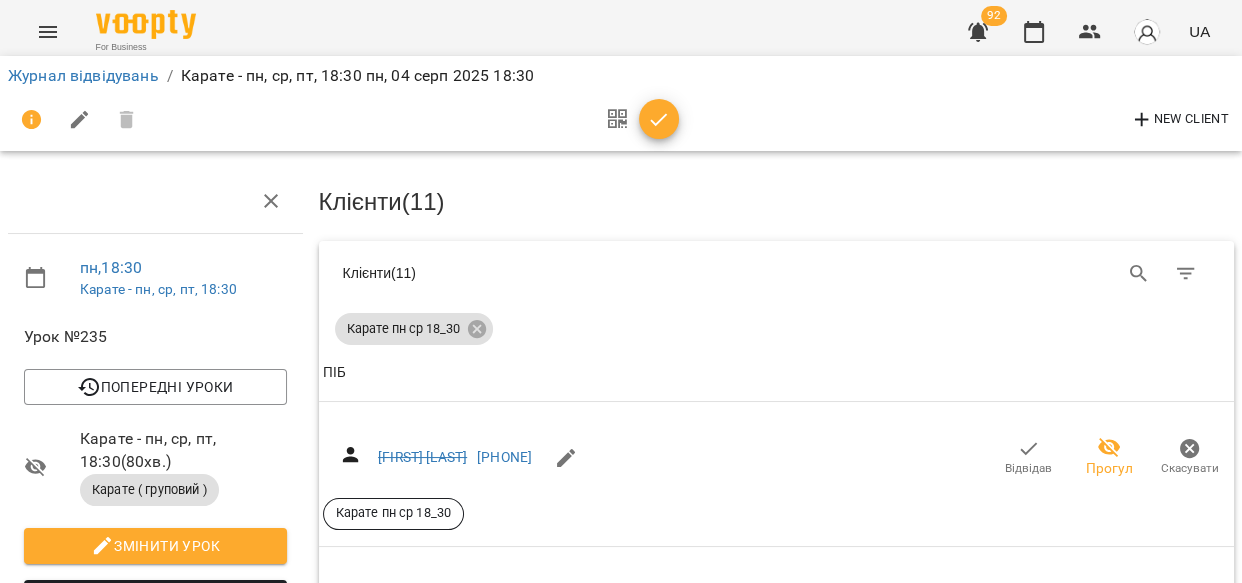 scroll, scrollTop: 2342, scrollLeft: 0, axis: vertical 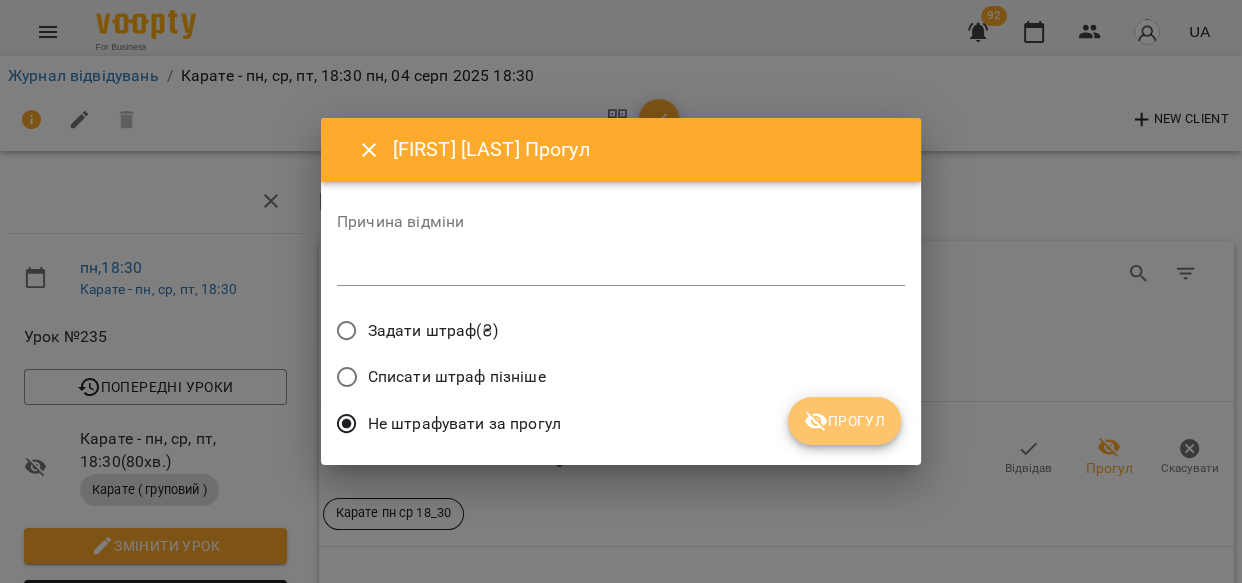 click on "Прогул" at bounding box center [844, 421] 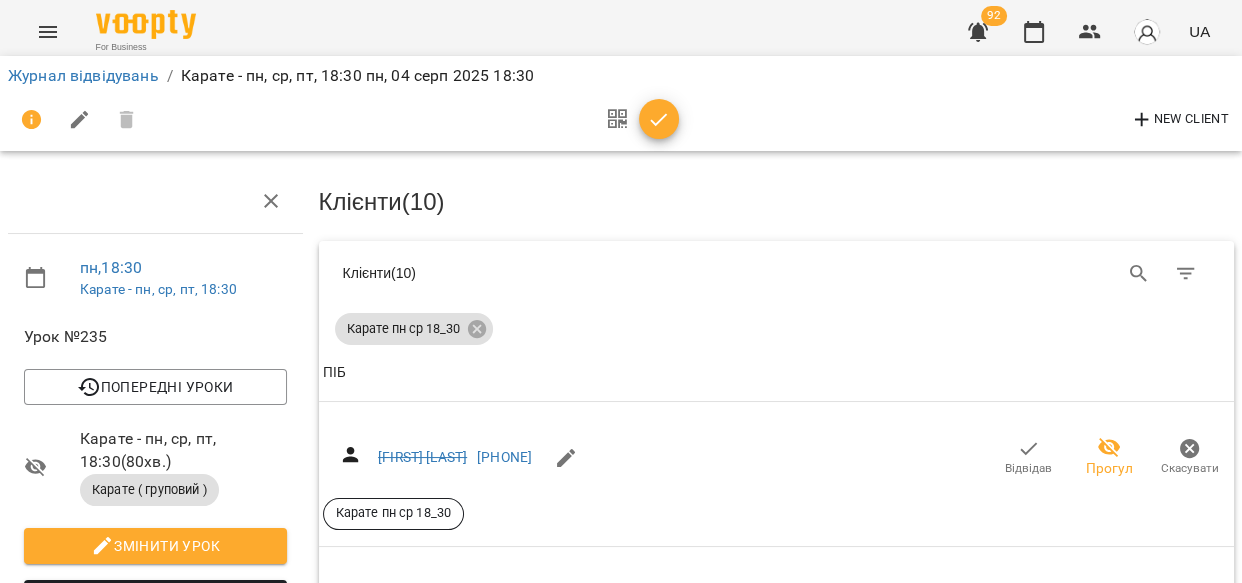 scroll, scrollTop: 2589, scrollLeft: 0, axis: vertical 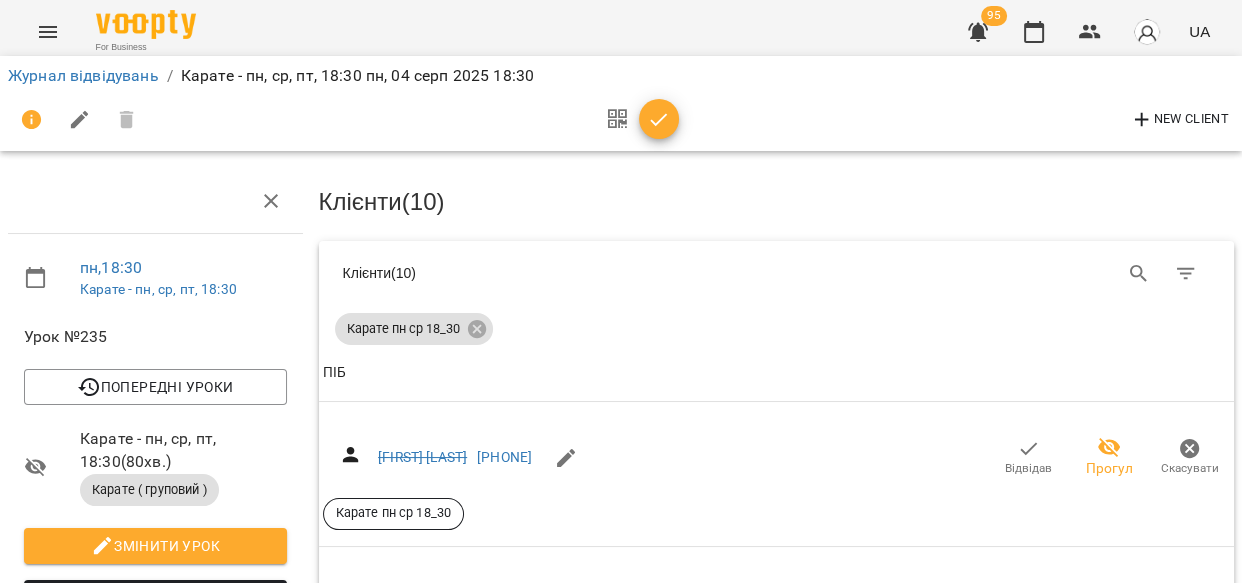 click on "Прогул" at bounding box center (1109, 2912) 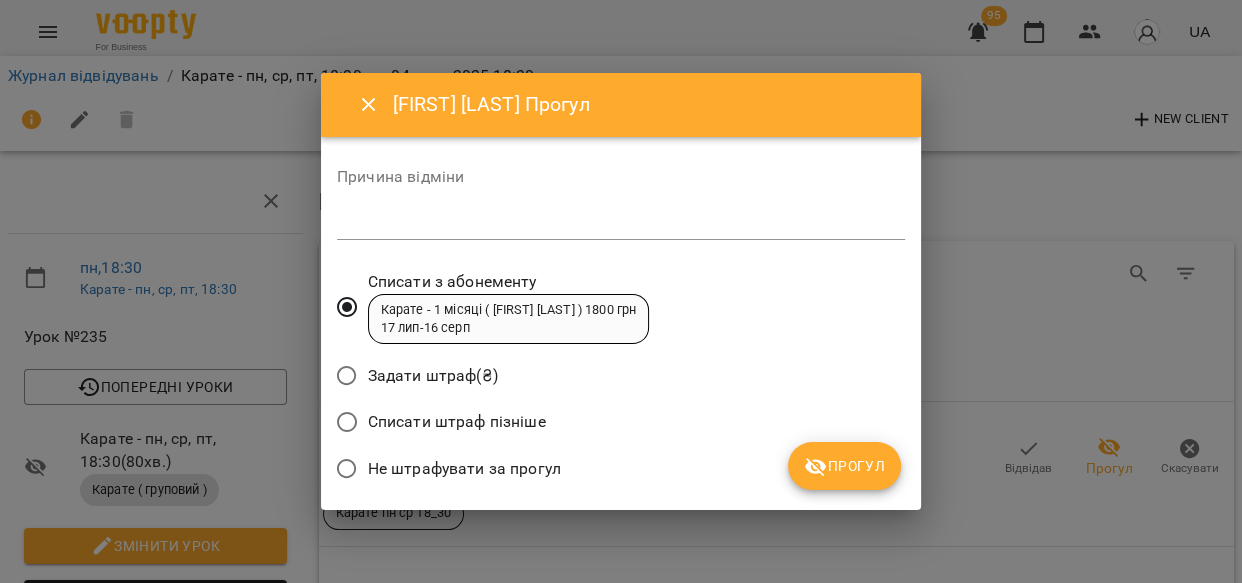 click on "Прогул" at bounding box center [844, 466] 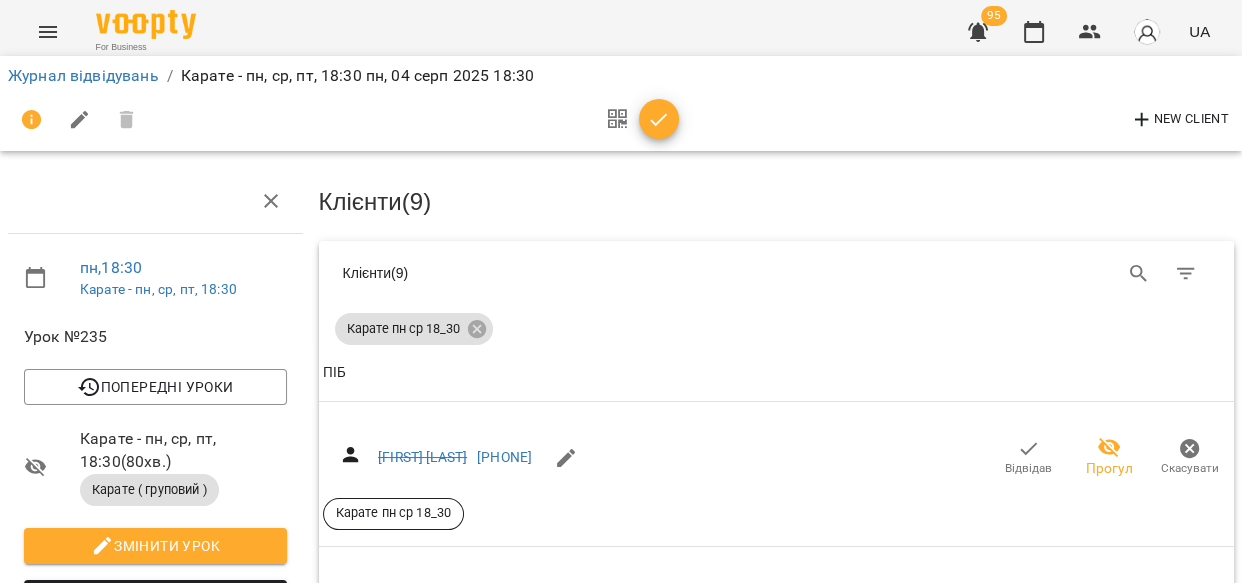 scroll, scrollTop: 2949, scrollLeft: 0, axis: vertical 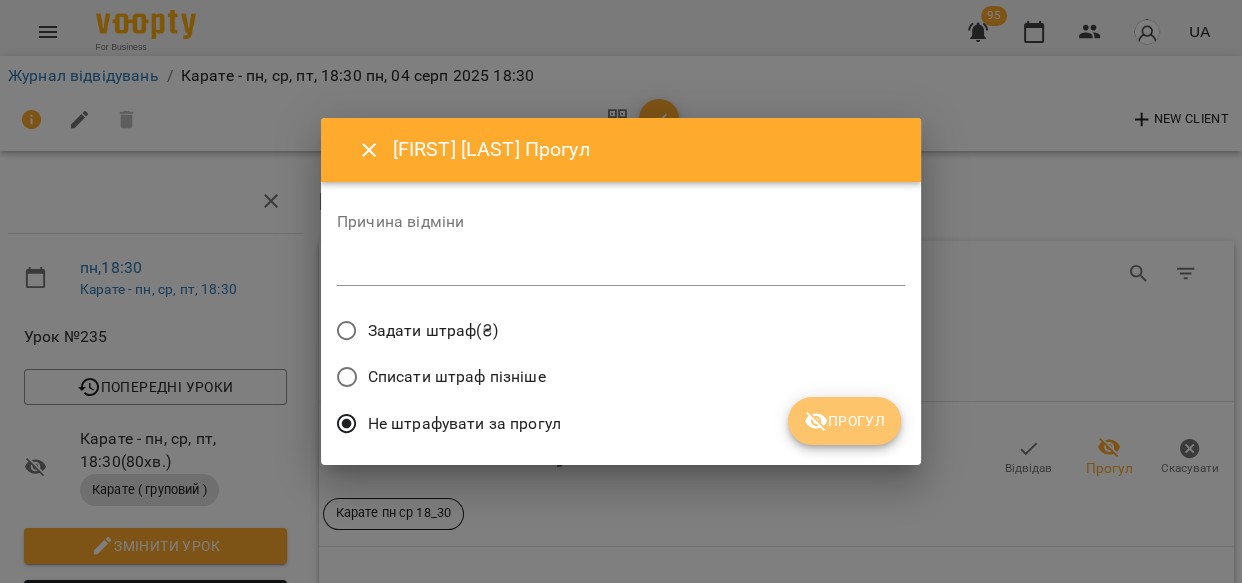 click on "Прогул" at bounding box center (844, 421) 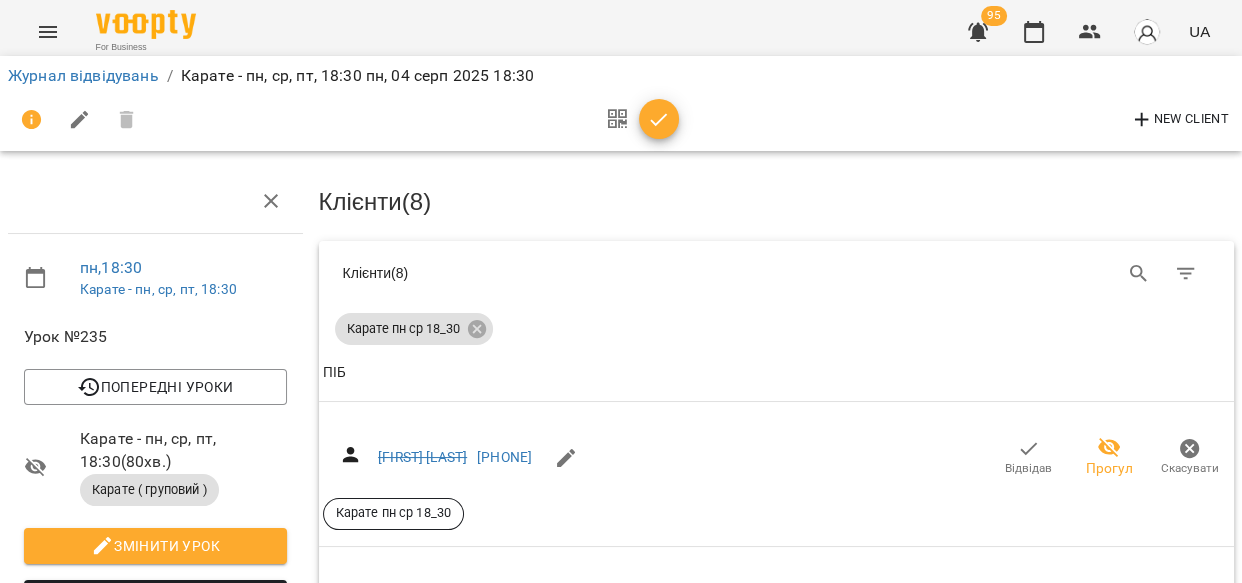 click 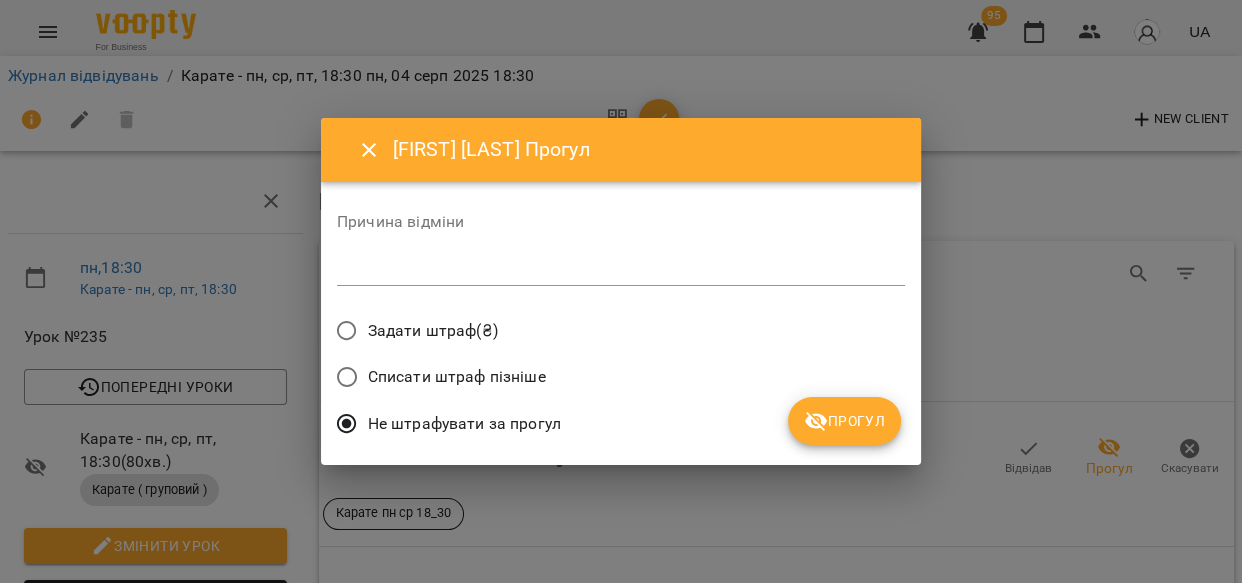 click on "Прогул" at bounding box center (844, 421) 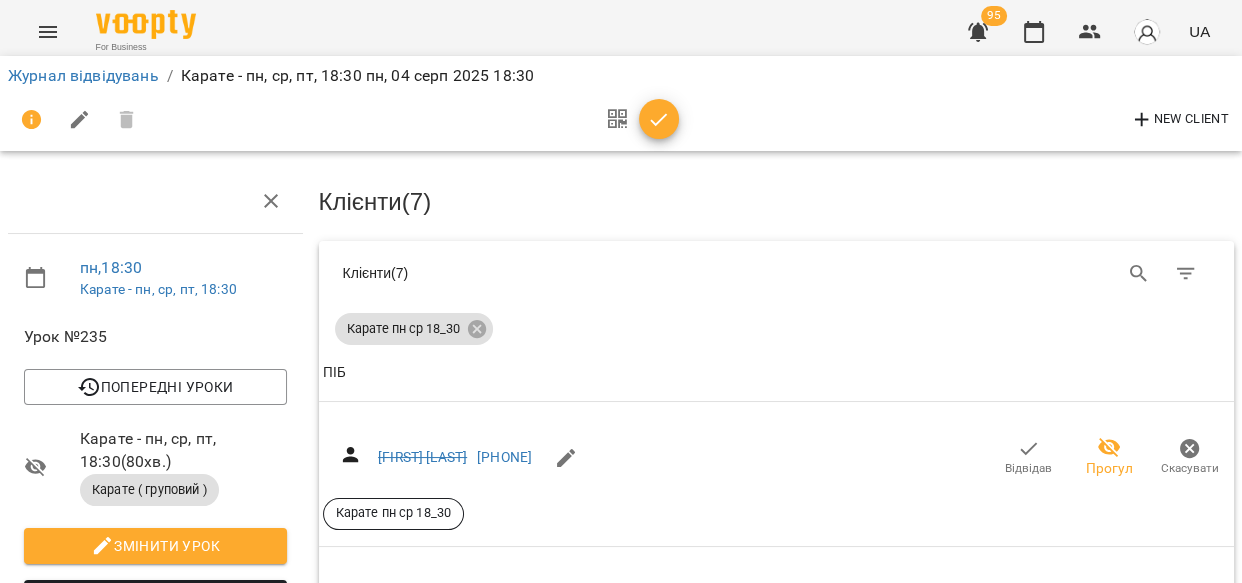 scroll, scrollTop: 3144, scrollLeft: 0, axis: vertical 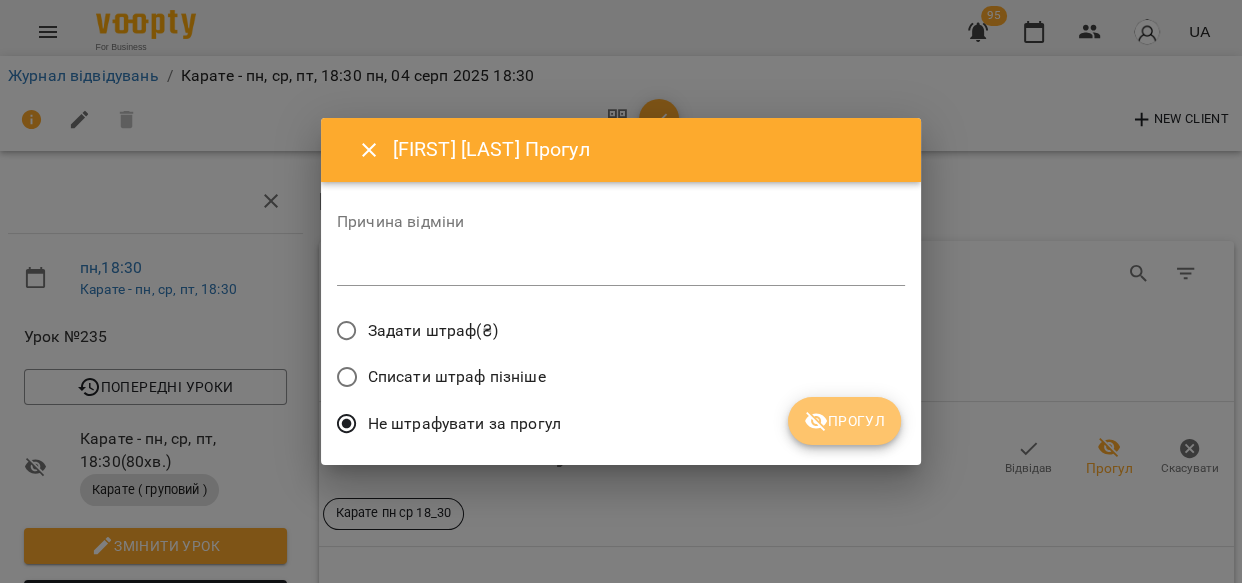 click 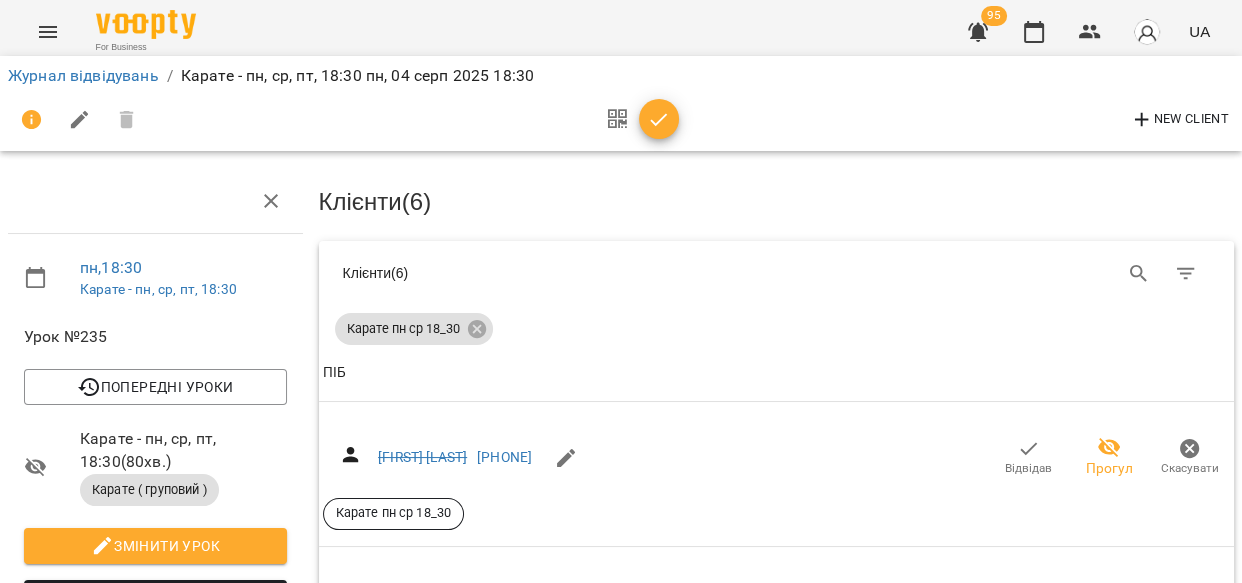 scroll, scrollTop: 421, scrollLeft: 0, axis: vertical 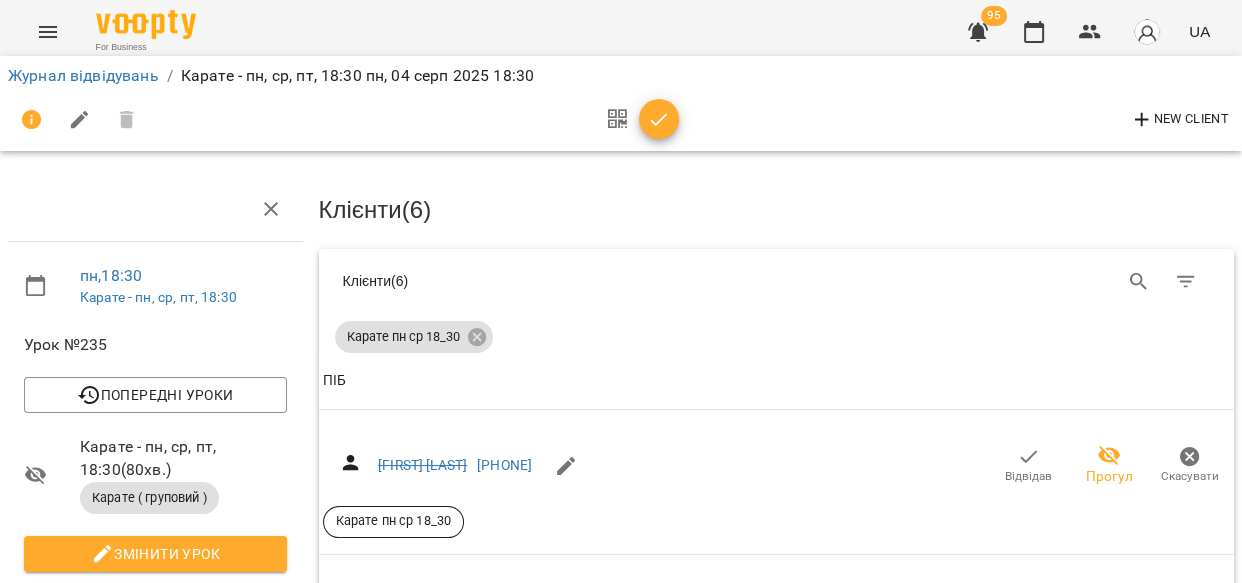 click 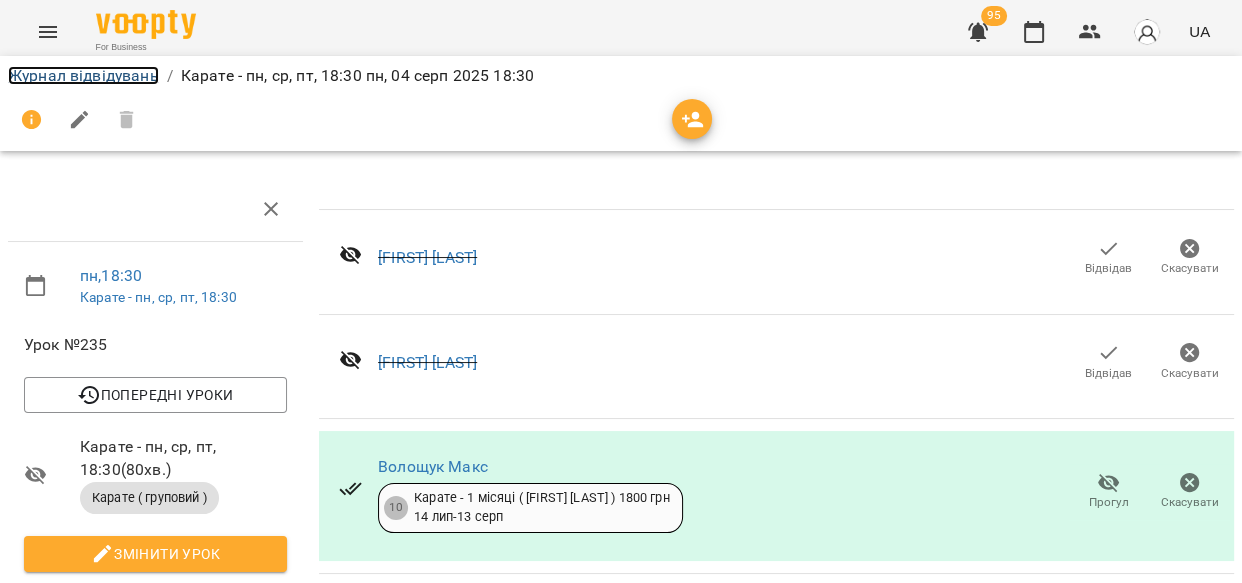click on "Журнал відвідувань" at bounding box center [83, 75] 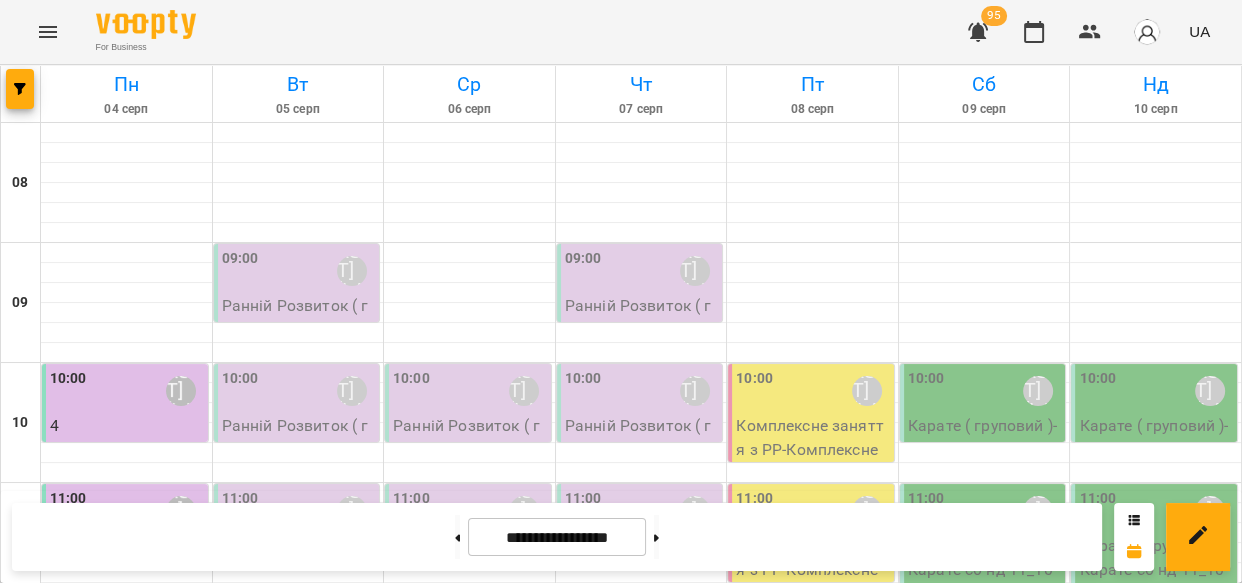 scroll, scrollTop: 1151, scrollLeft: 0, axis: vertical 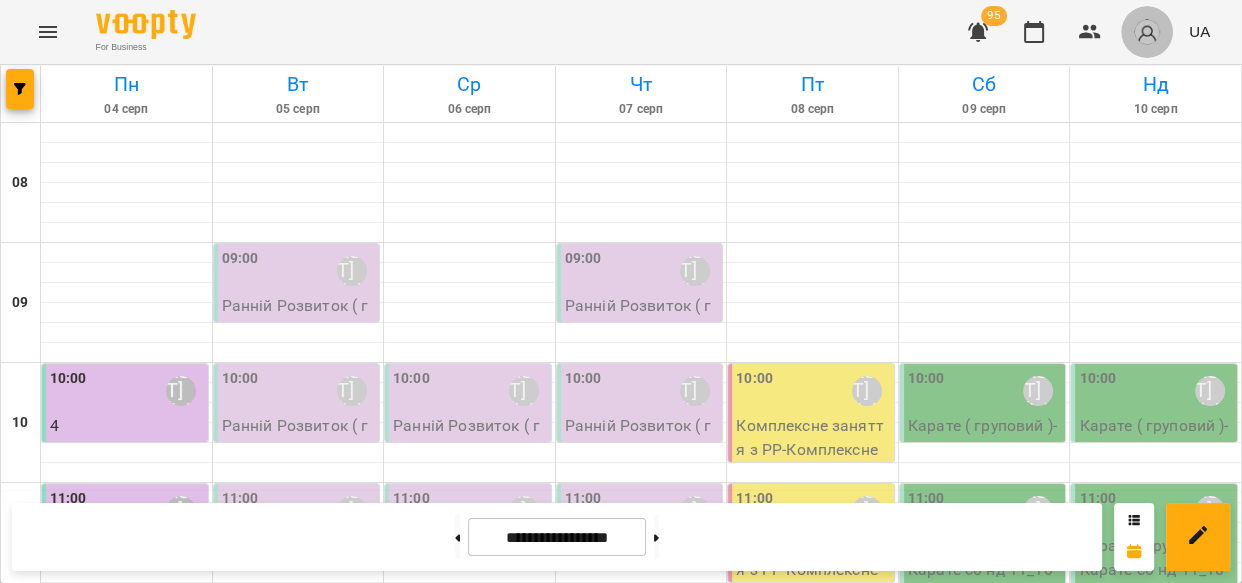 click at bounding box center (1147, 32) 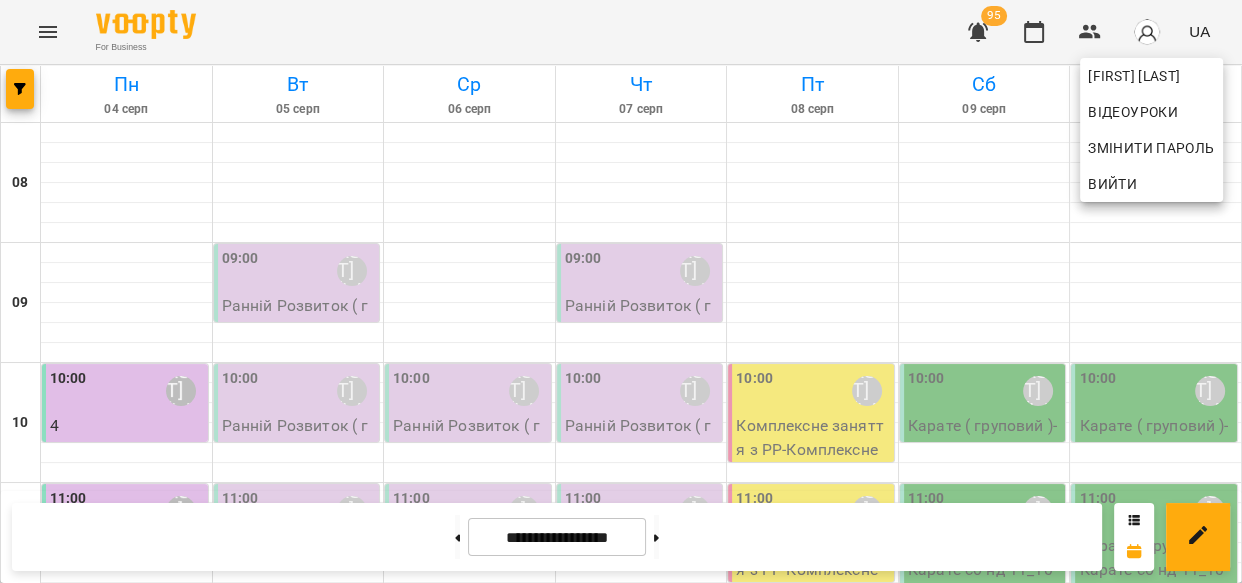 click on "Вийти" at bounding box center [1112, 184] 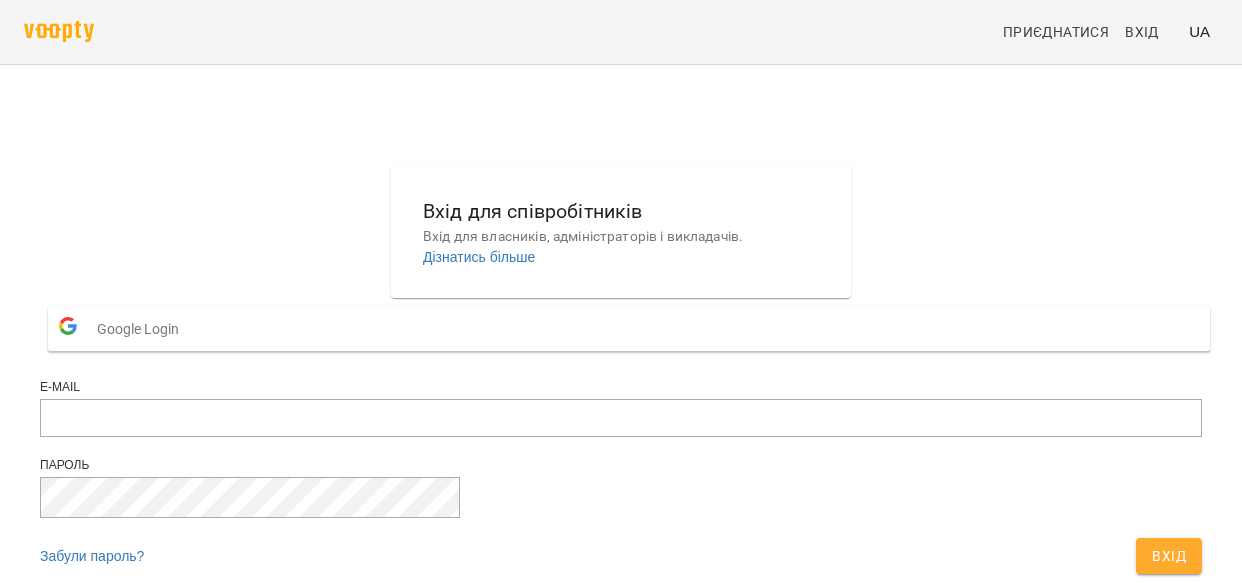 scroll, scrollTop: 0, scrollLeft: 0, axis: both 